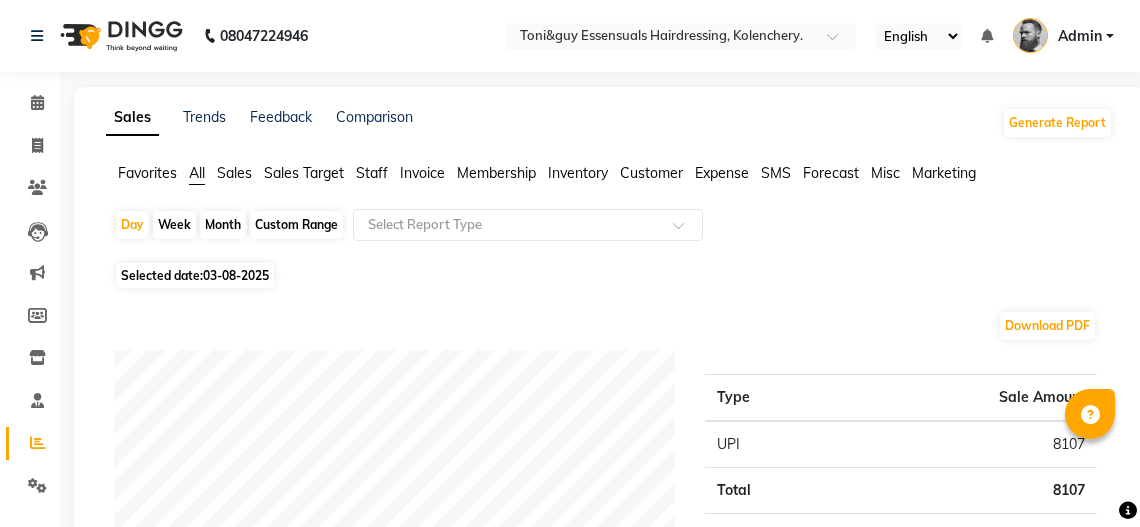 scroll, scrollTop: 0, scrollLeft: 0, axis: both 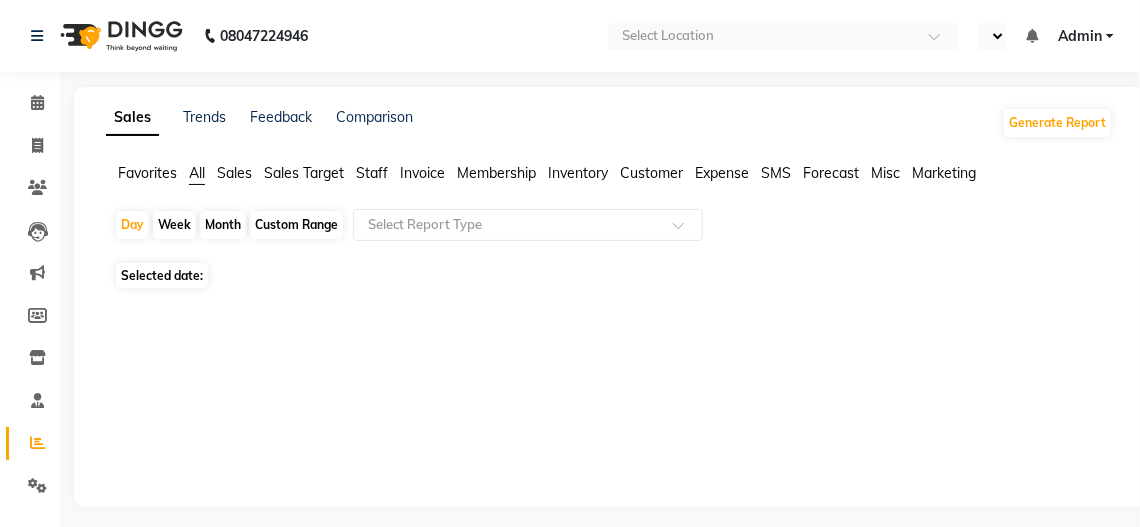 select on "en" 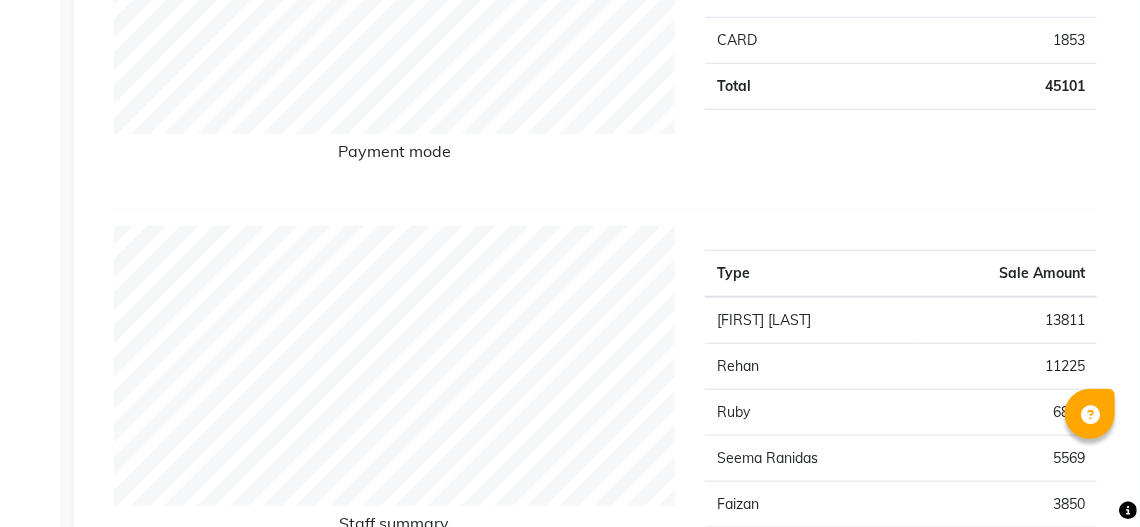 scroll, scrollTop: 0, scrollLeft: 0, axis: both 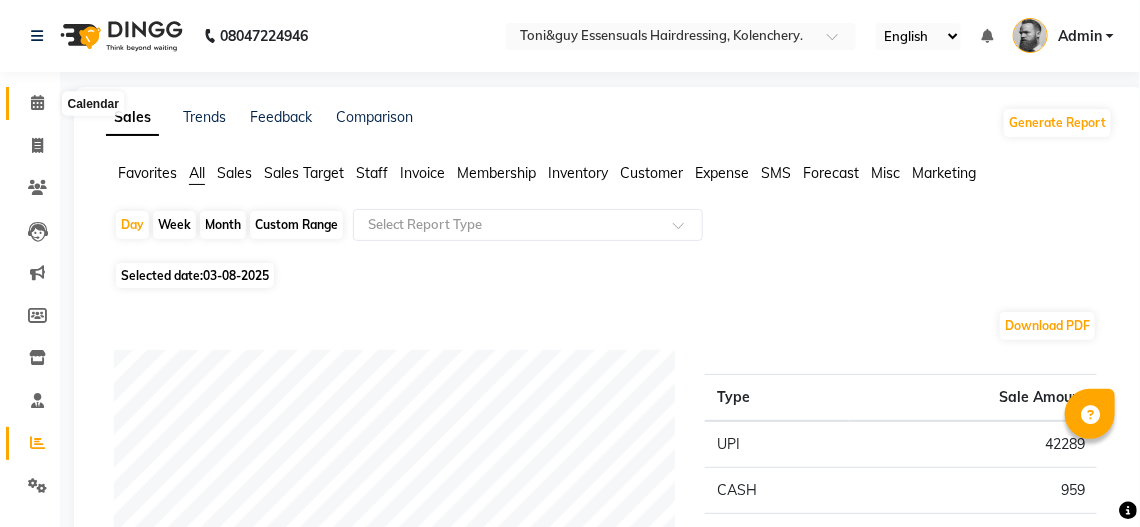 click 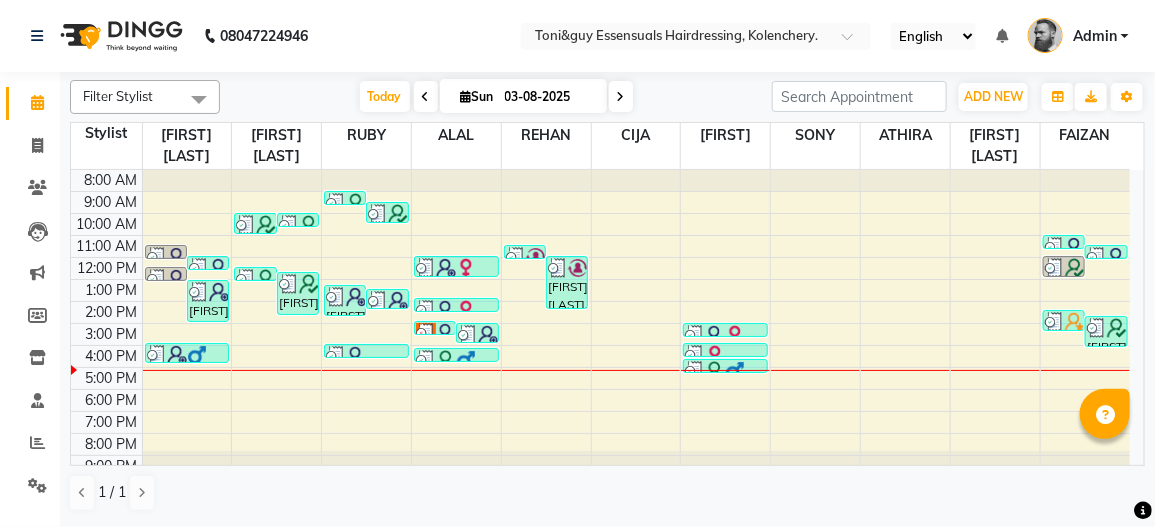 click on "Anna M, TK12, 01:05 PM-03:05 PM, WOMENS PER STREAK (WOMEN),Premium Hair Spa (Women),WOMENS GLOBAL HAIR COLOR (WOMEN),TOP STYLIST (WOMEN)" at bounding box center (208, 301) 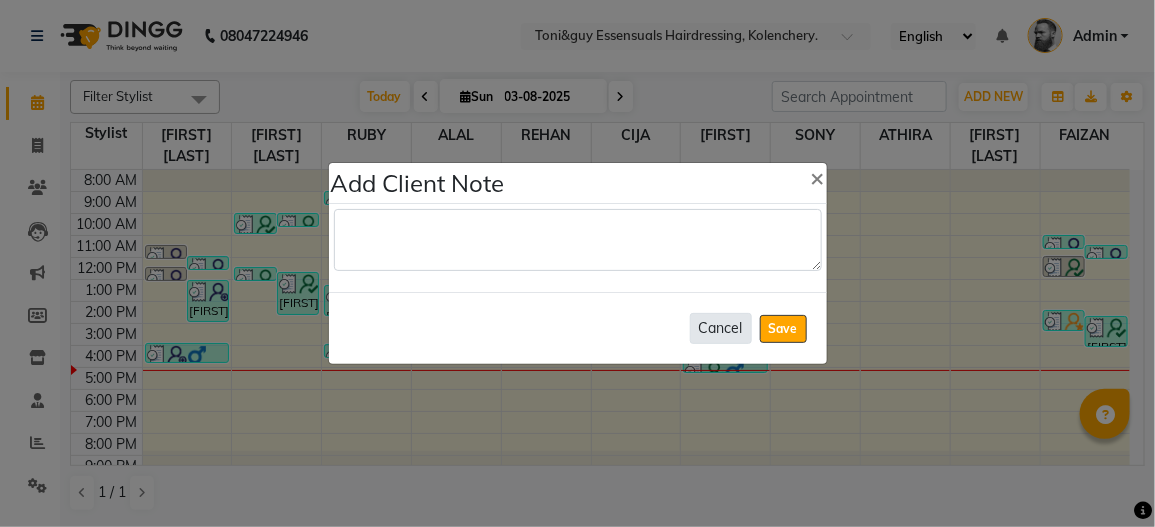 click on "Cancel" 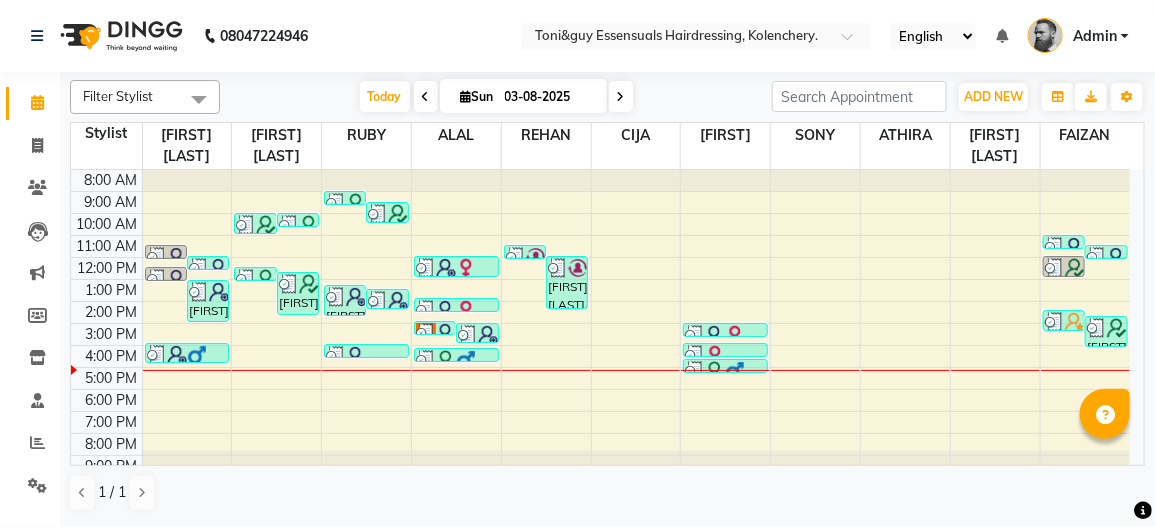 click on "Anna M, TK12, 01:05 PM-03:05 PM, WOMENS PER STREAK (WOMEN),Premium Hair Spa (Women),WOMENS GLOBAL HAIR COLOR (WOMEN),TOP STYLIST (WOMEN)" at bounding box center [208, 301] 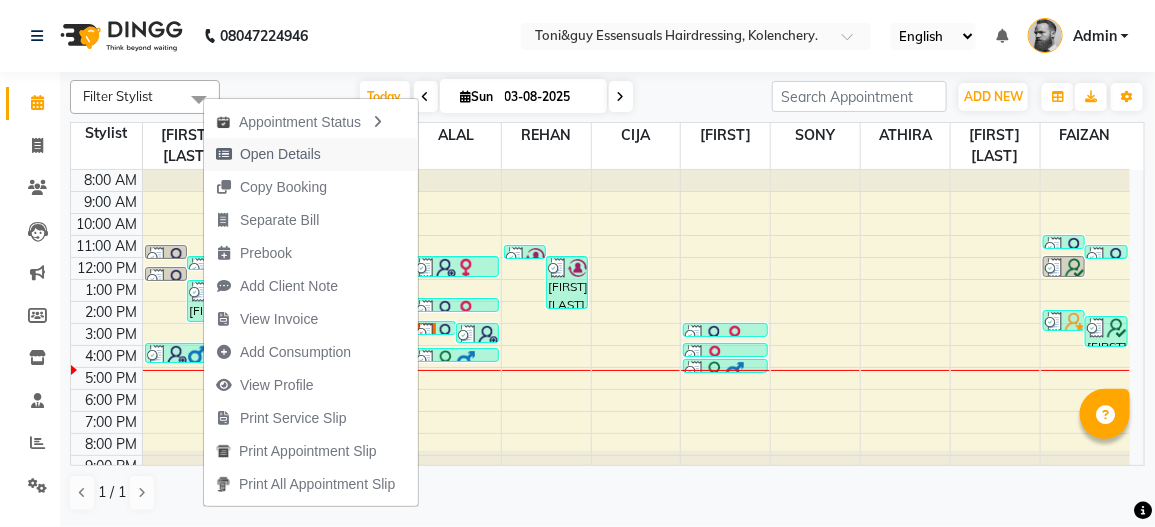 click on "Open Details" at bounding box center (280, 154) 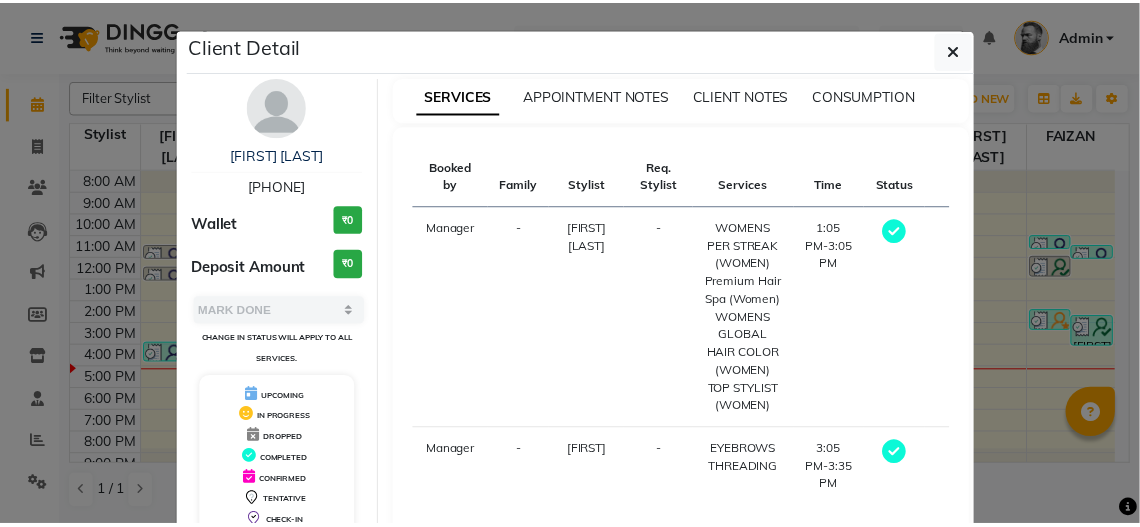 scroll, scrollTop: 119, scrollLeft: 0, axis: vertical 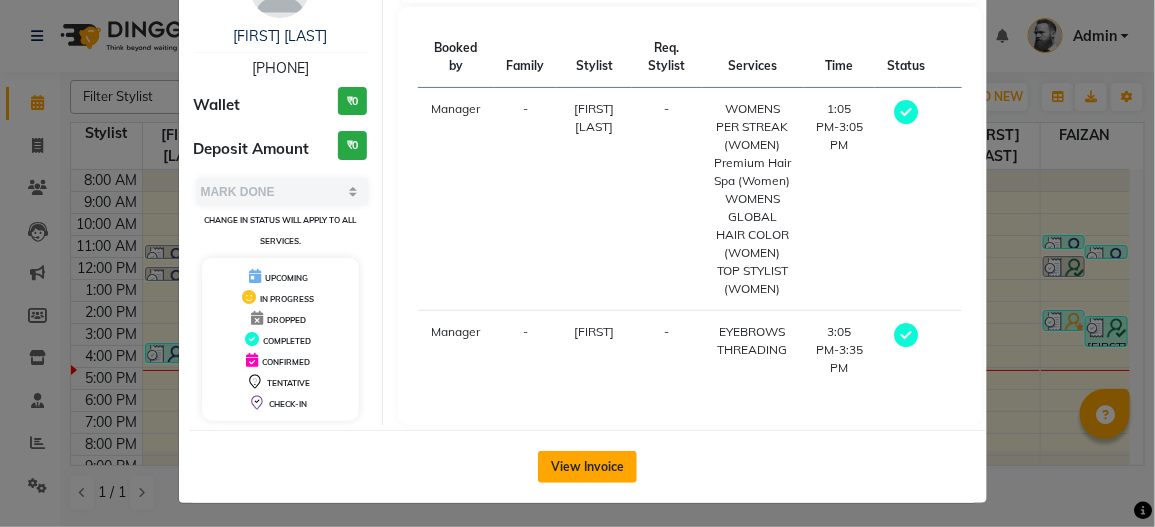 click on "View Invoice" 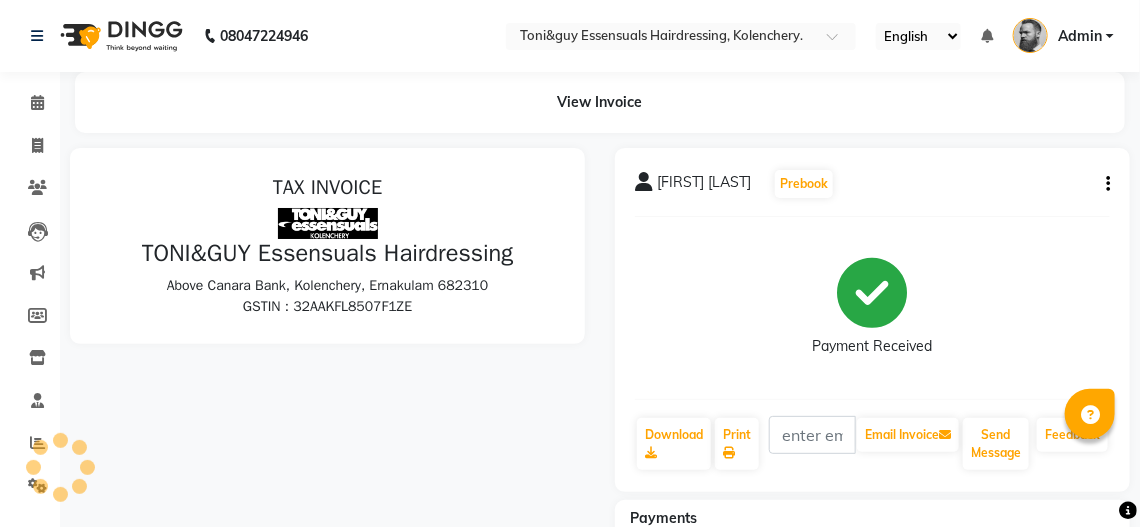 scroll, scrollTop: 0, scrollLeft: 0, axis: both 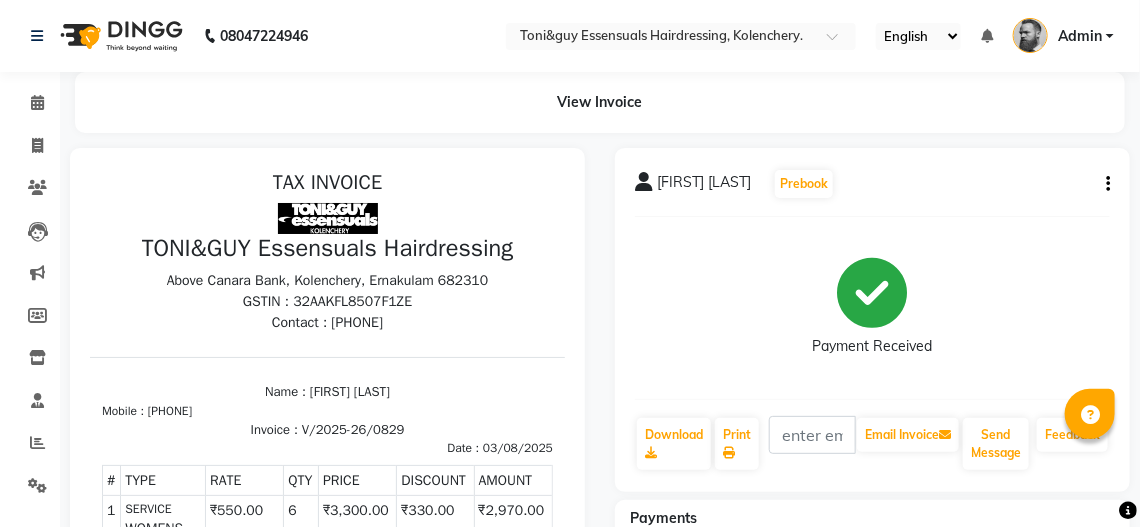 click 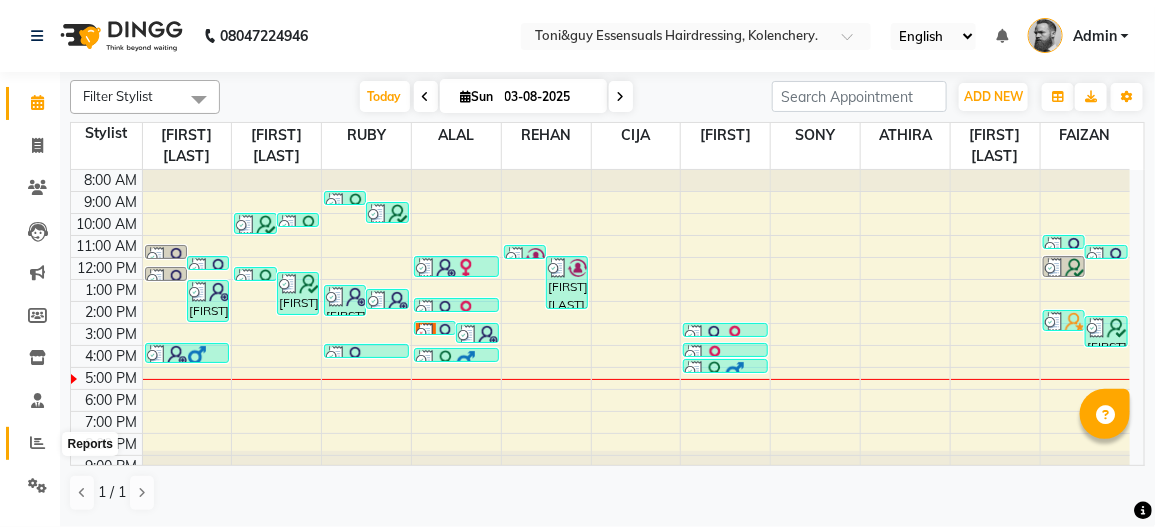 click 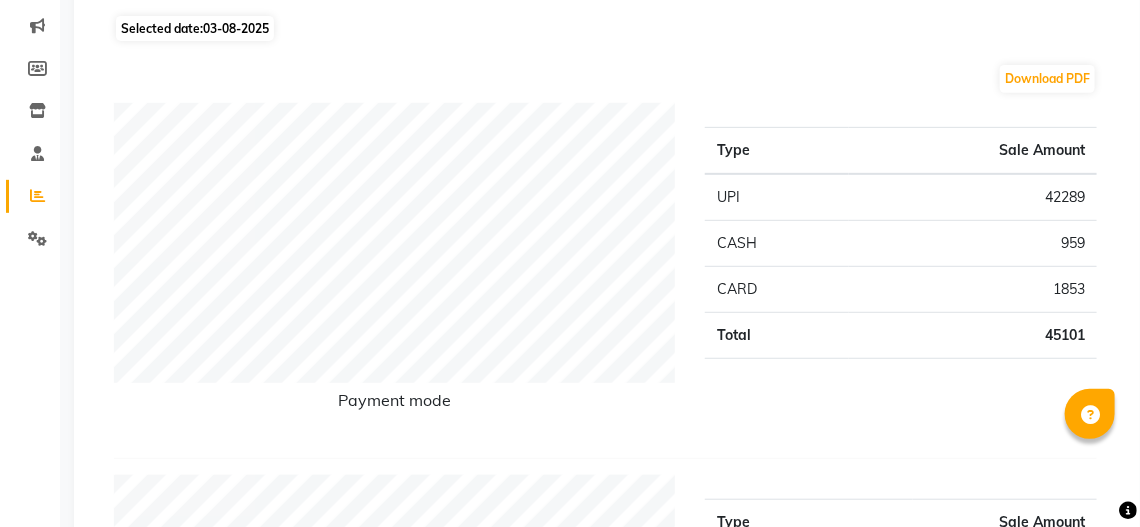 scroll, scrollTop: 435, scrollLeft: 0, axis: vertical 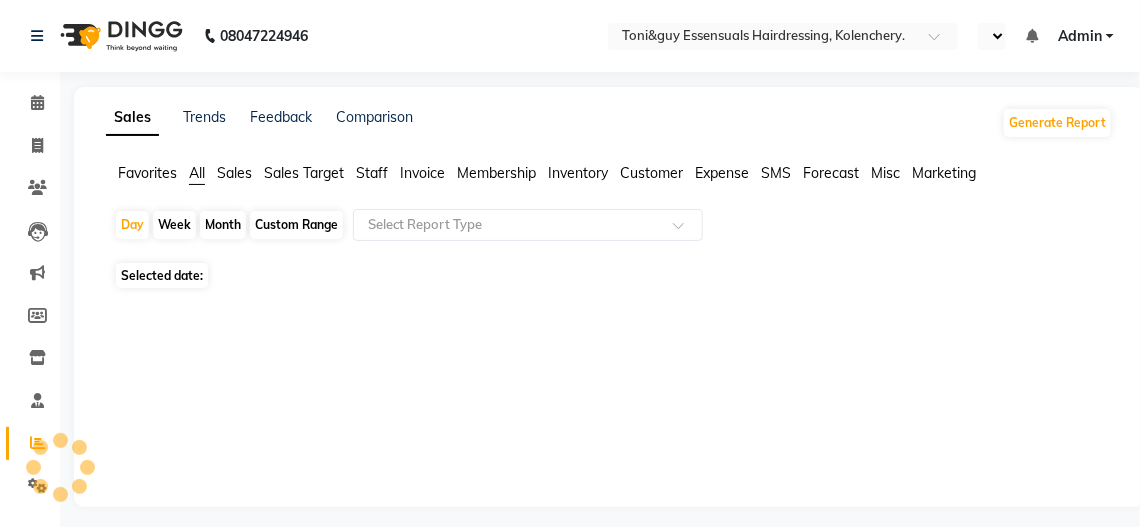 select on "en" 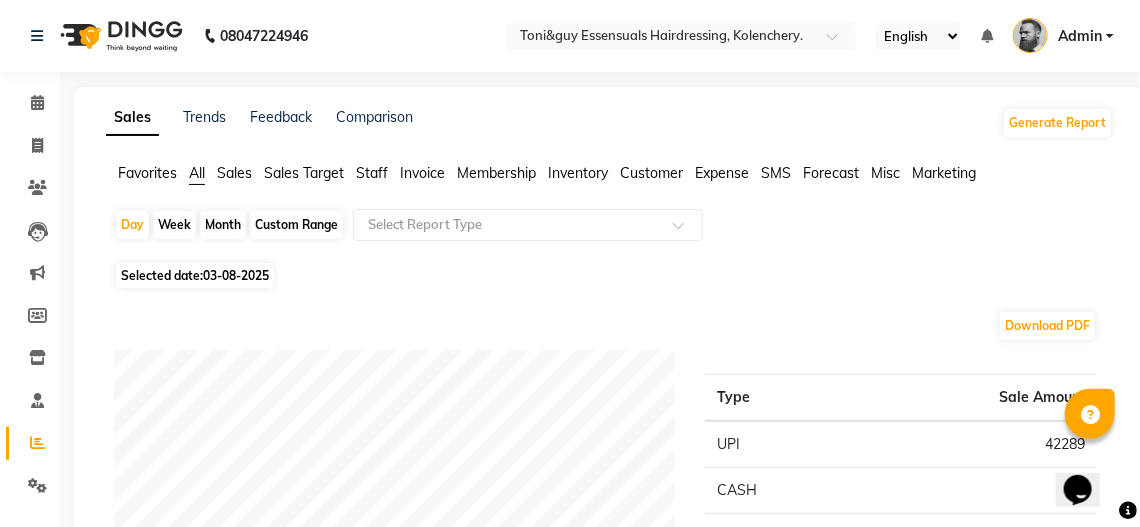 scroll, scrollTop: 0, scrollLeft: 0, axis: both 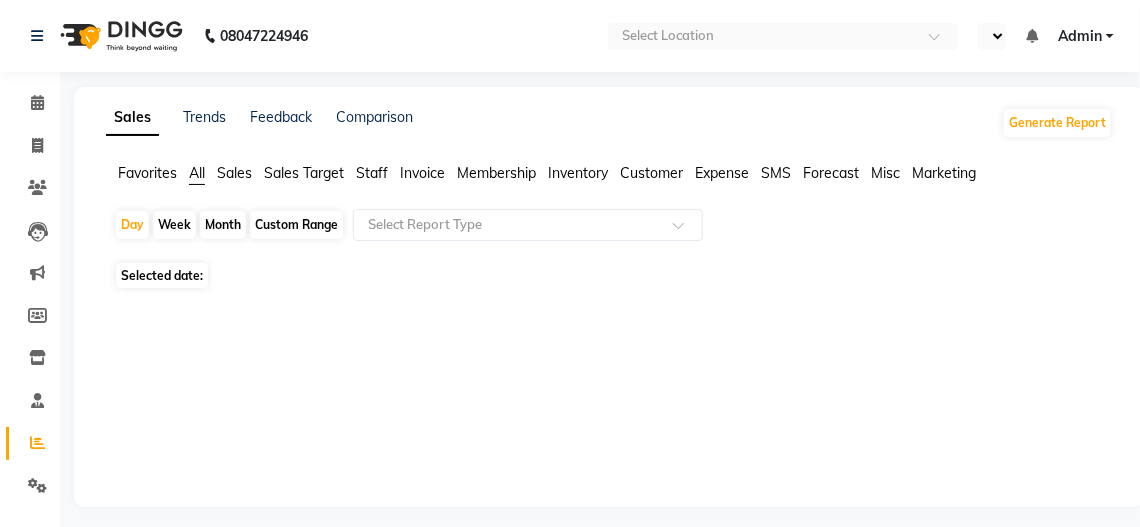 select on "en" 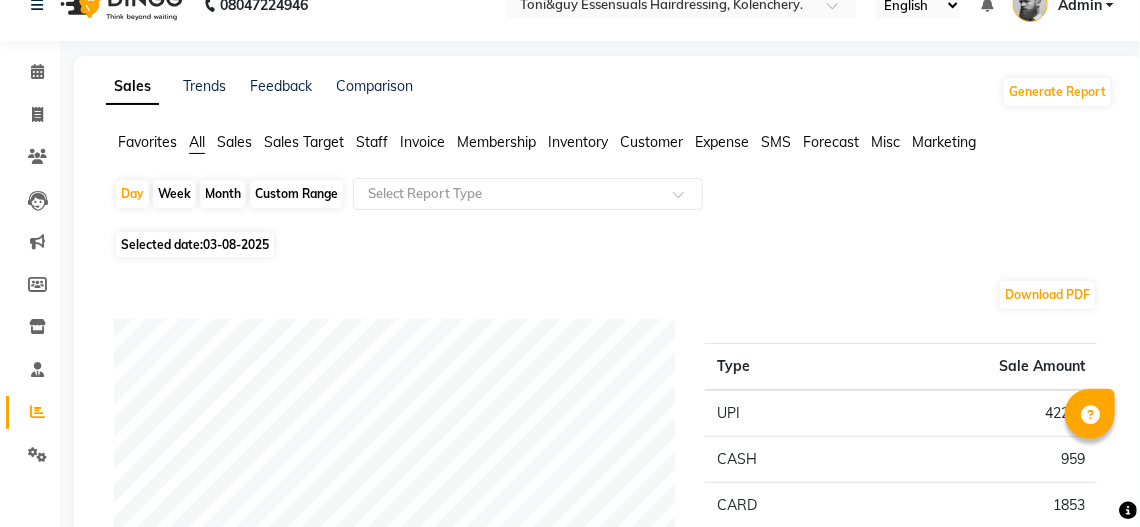 scroll, scrollTop: 0, scrollLeft: 0, axis: both 